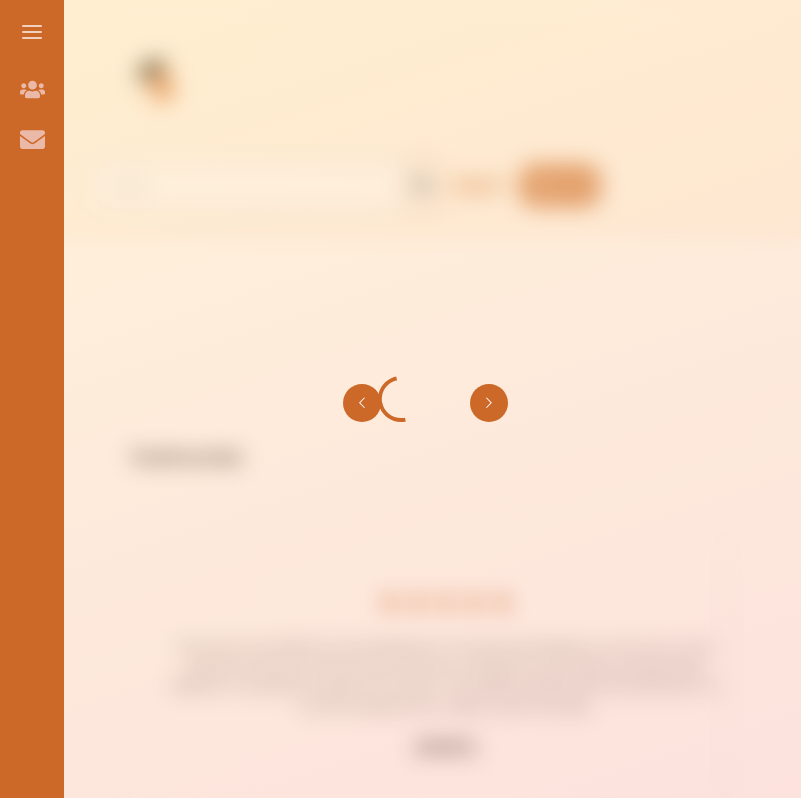 scroll, scrollTop: 101, scrollLeft: 0, axis: vertical 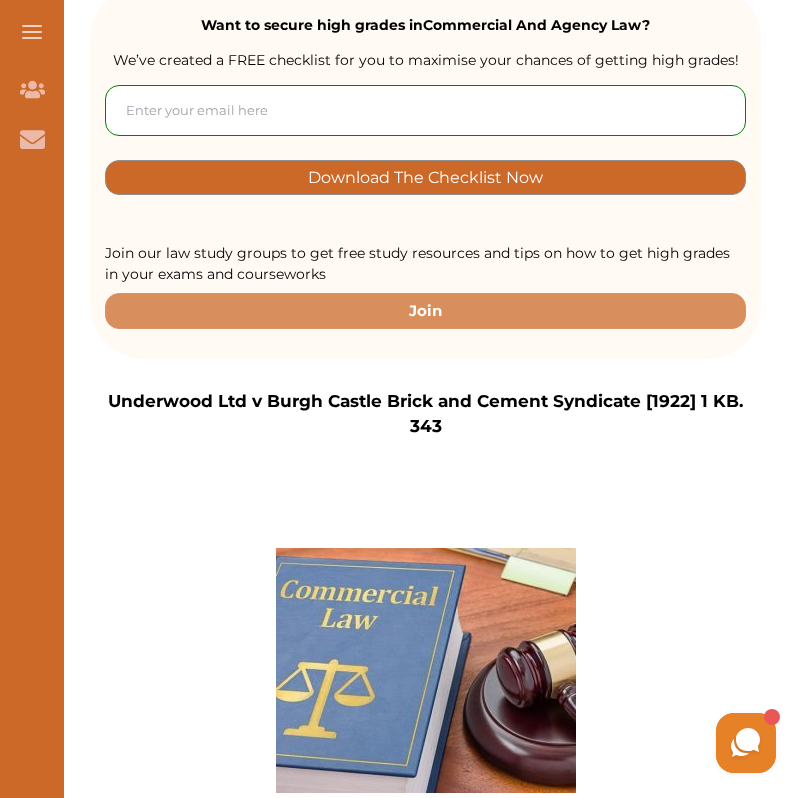 click at bounding box center (425, 110) 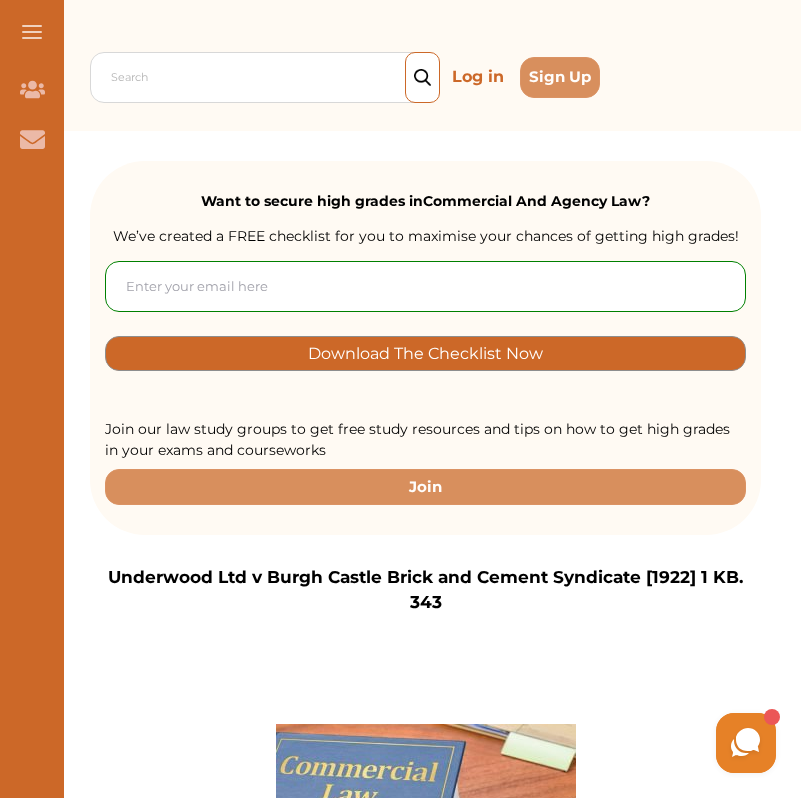 scroll, scrollTop: 0, scrollLeft: 0, axis: both 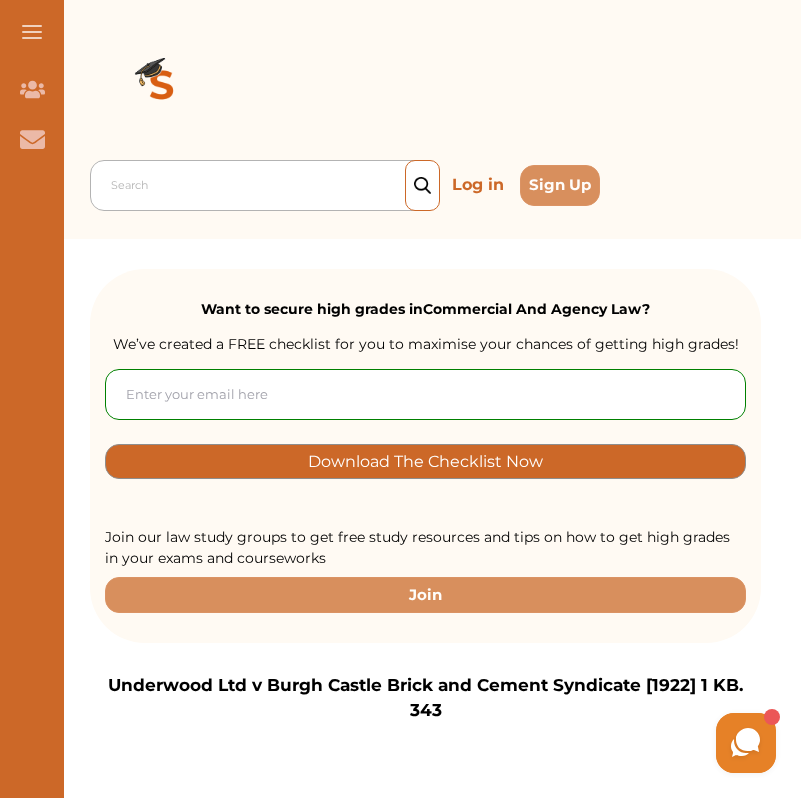click on "Search" at bounding box center (265, 185) 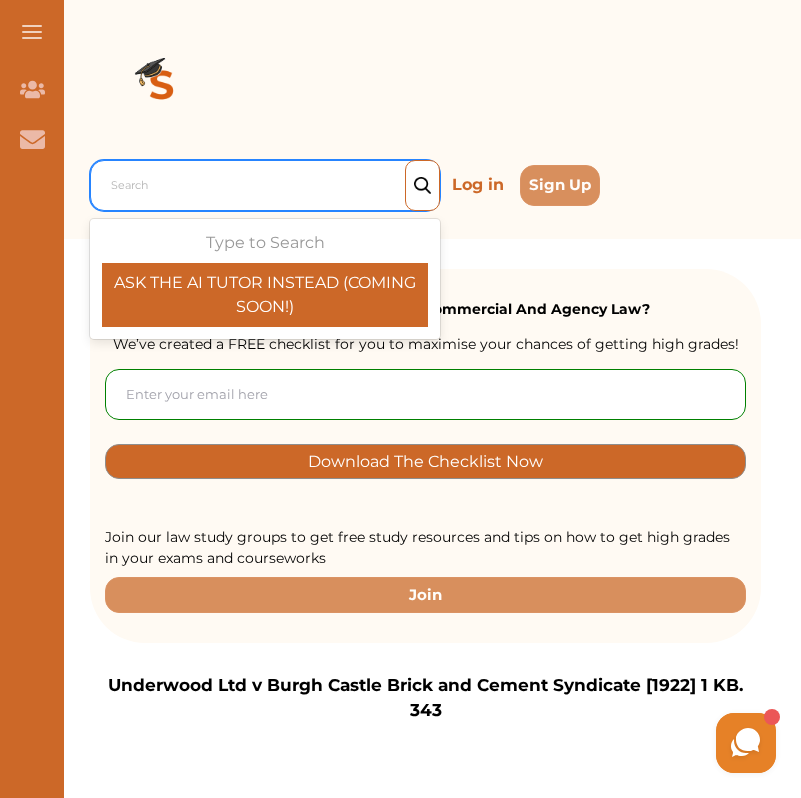 paste on "Weiner v Harris [1910] 1 KB 285" 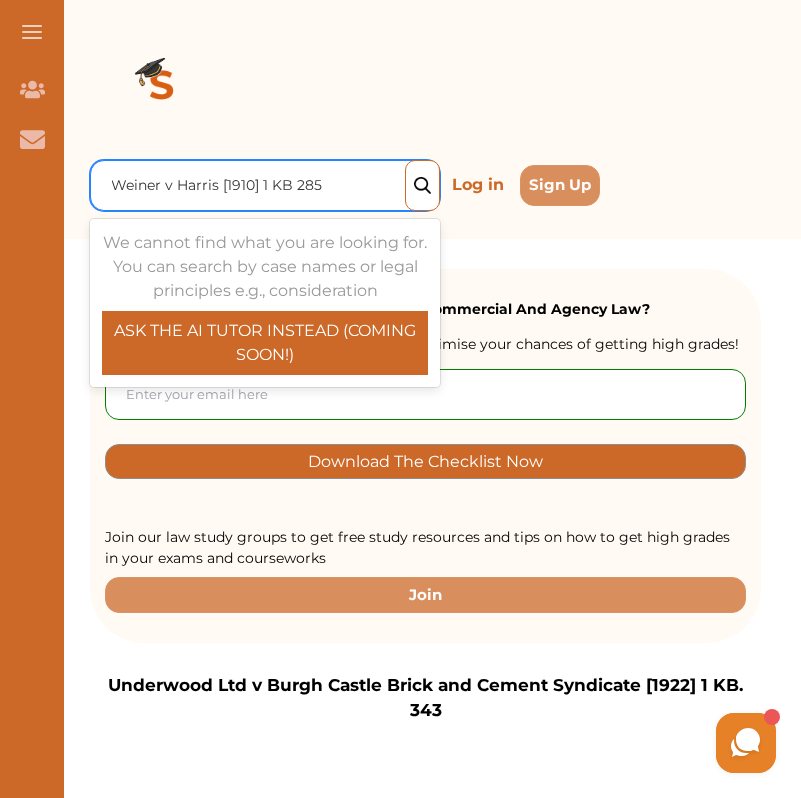 type on "Weiner v Harris [1910] 1 KB 285" 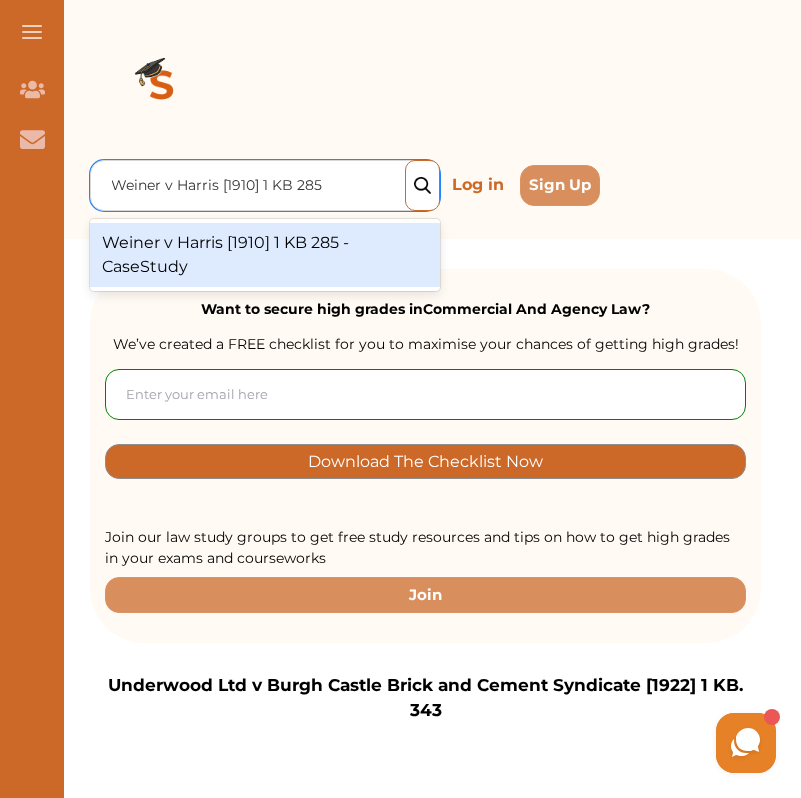 click on "Weiner v Harris [1910] 1 KB 285  -  CaseStudy" at bounding box center [265, 255] 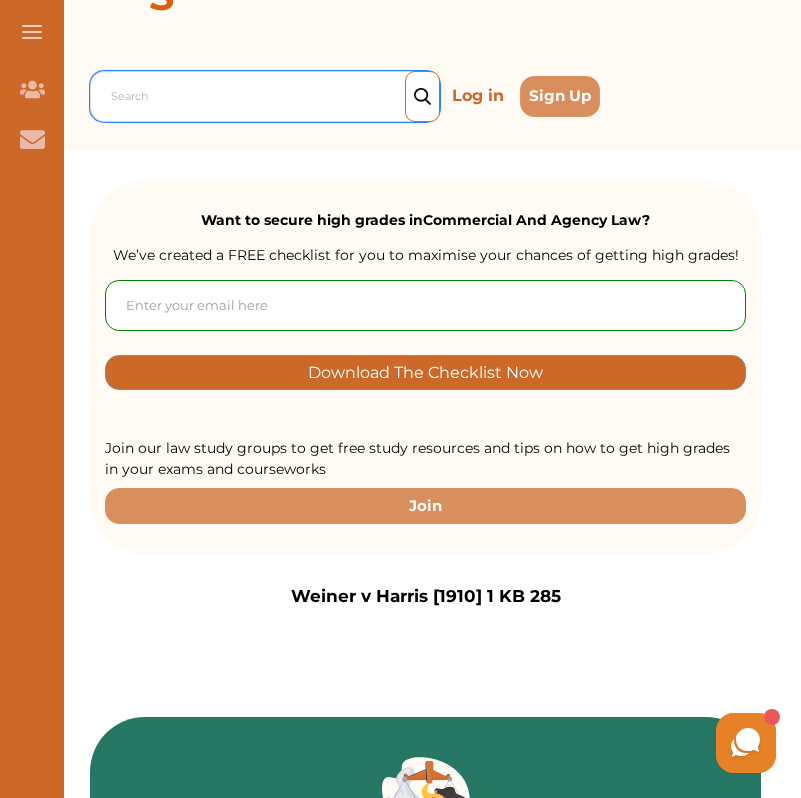 scroll, scrollTop: 255, scrollLeft: 0, axis: vertical 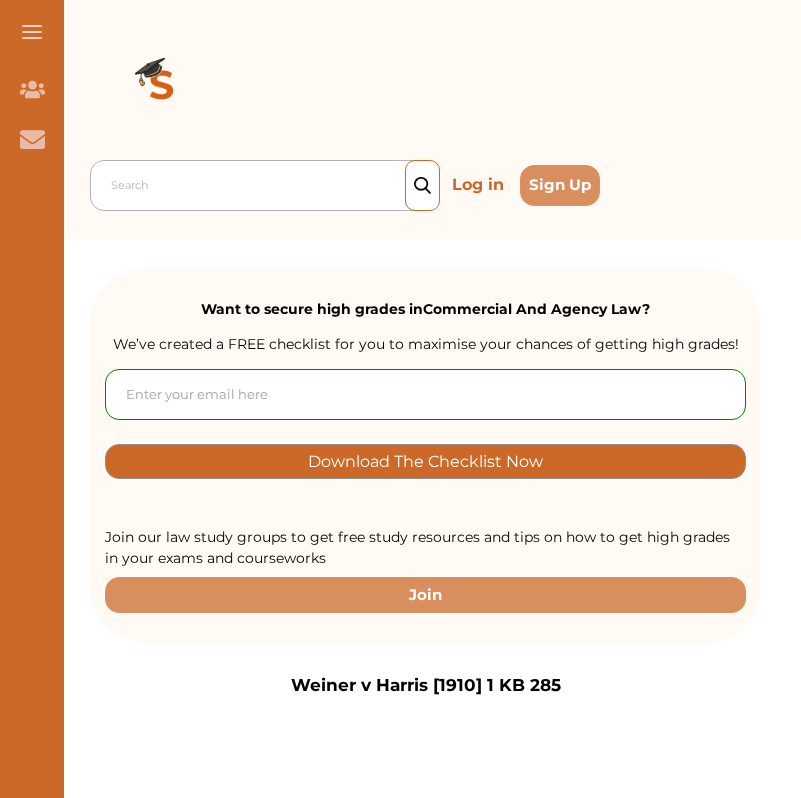 click at bounding box center (270, 186) 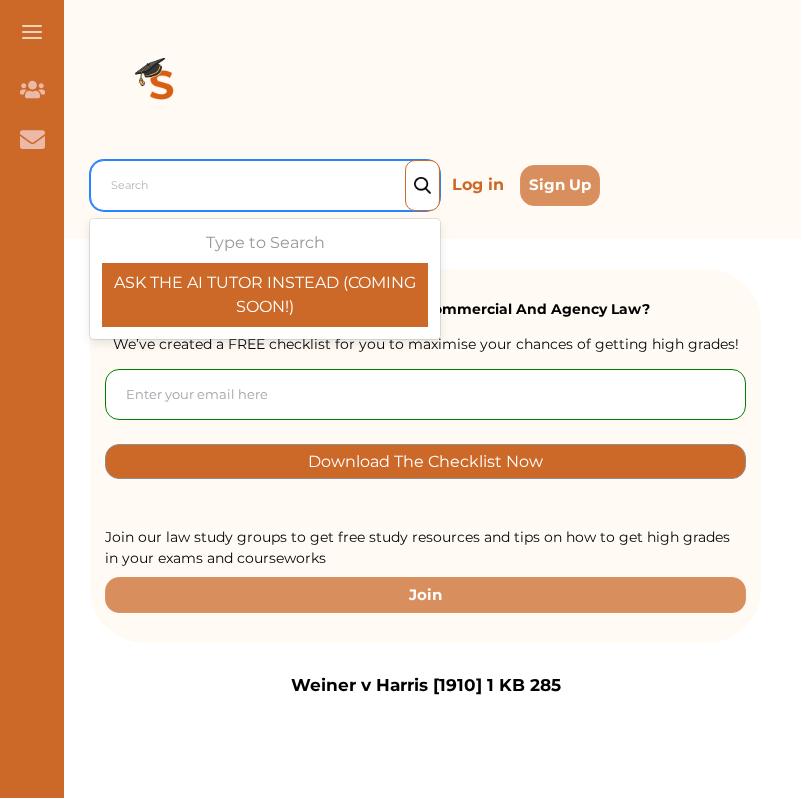 paste on "Re Ferrier; Ex parte The Trustee v Donald [1944] 1 Ch 295" 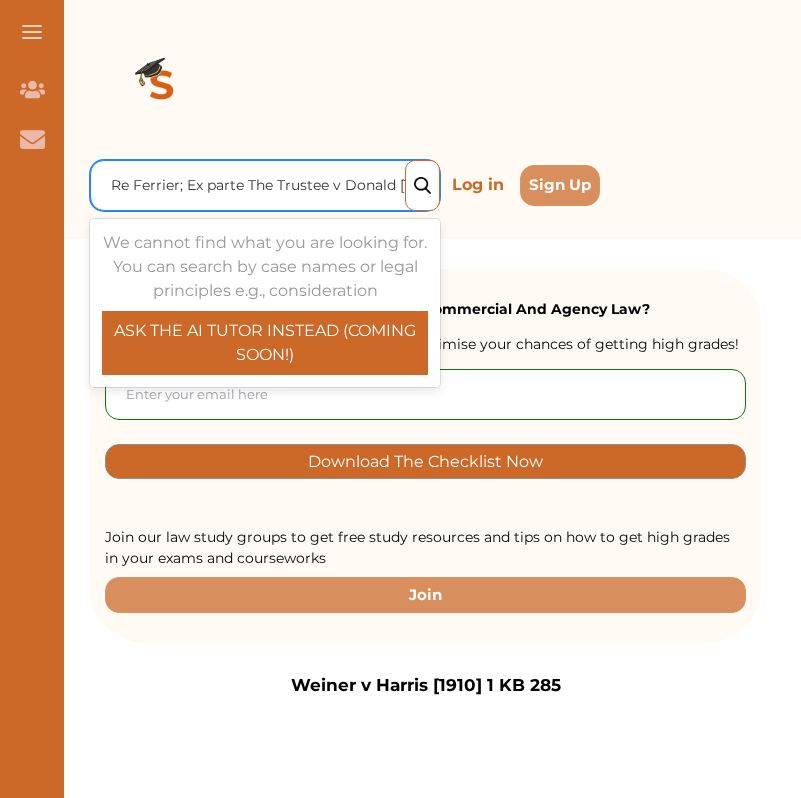scroll, scrollTop: 0, scrollLeft: 61, axis: horizontal 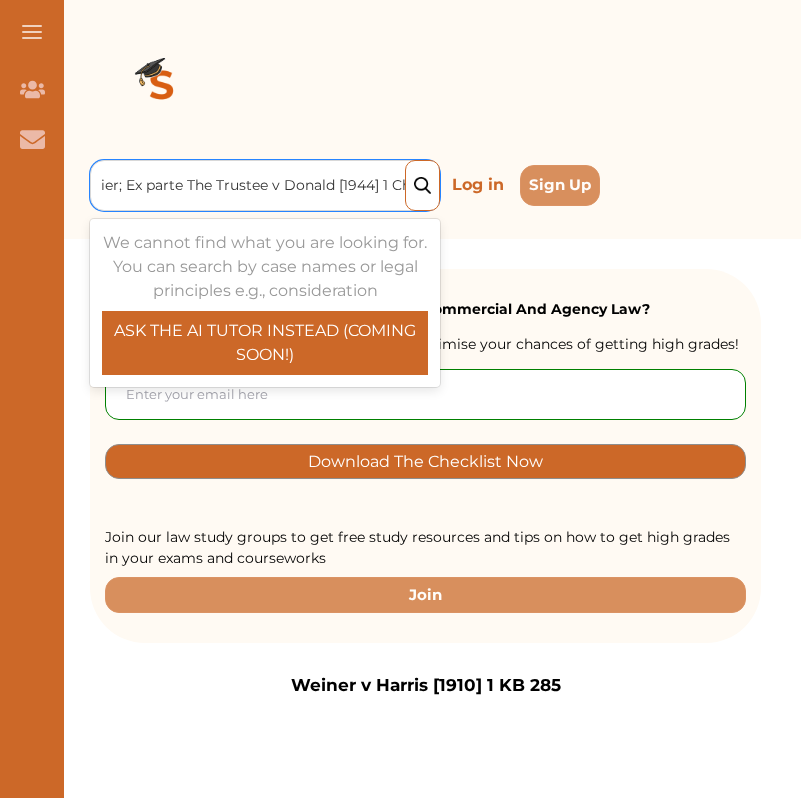 type on "Re Ferrier; Ex parte The Trustee v Donald [1944] 1 Ch 295" 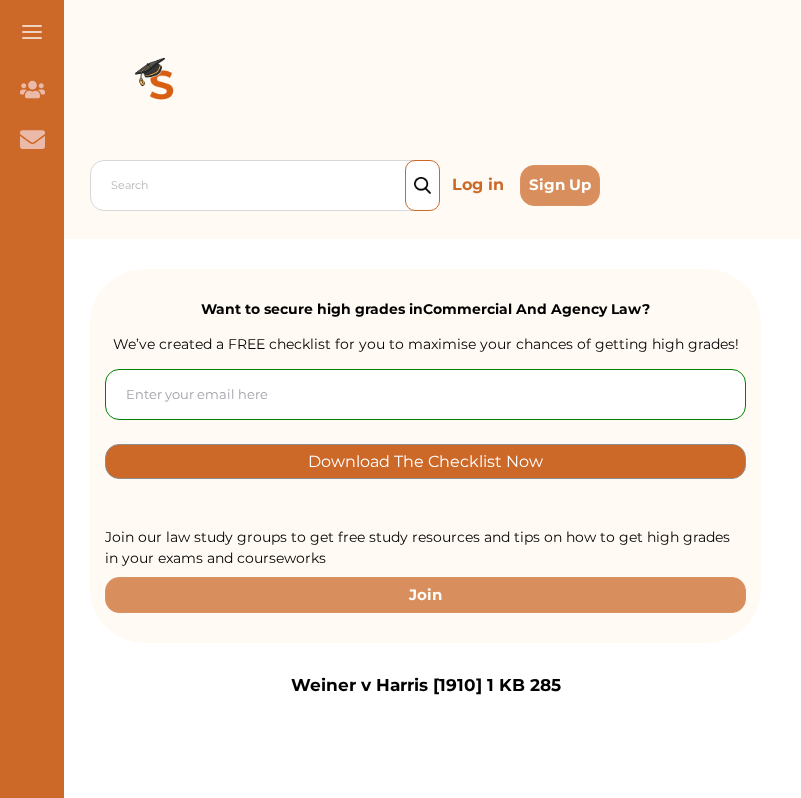 scroll, scrollTop: 0, scrollLeft: 0, axis: both 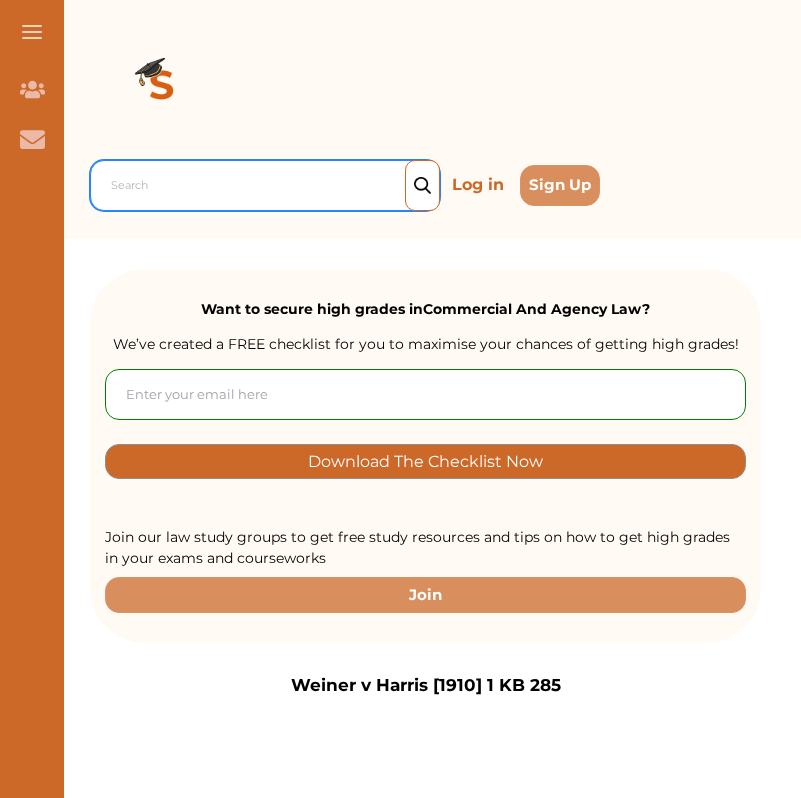 paste on "DFS Australia Pty Ltd v Comptroller-General of Customs [2017] FCA 547" 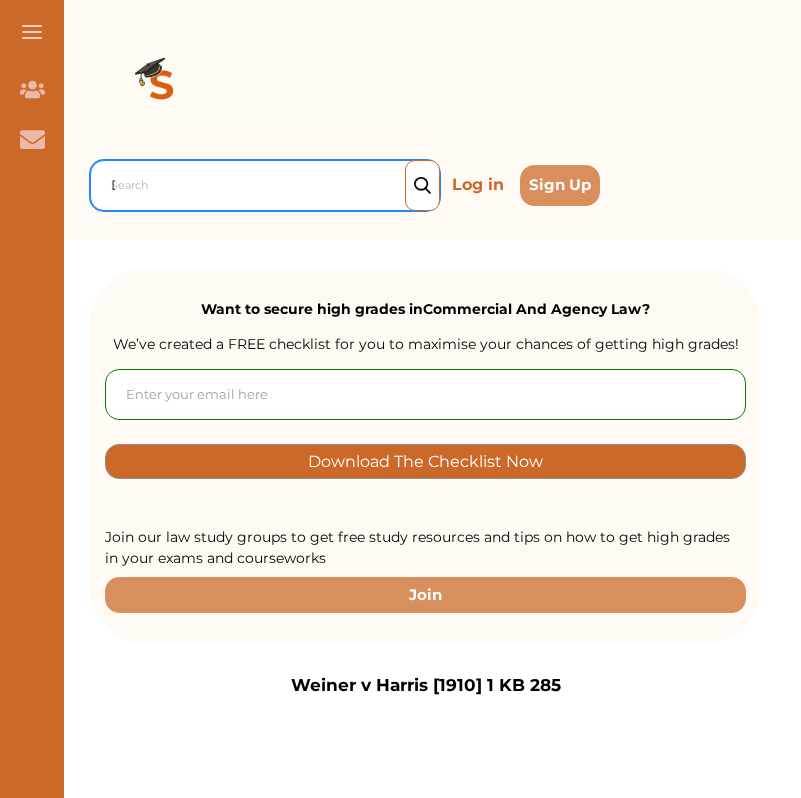 scroll, scrollTop: 0, scrollLeft: 164, axis: horizontal 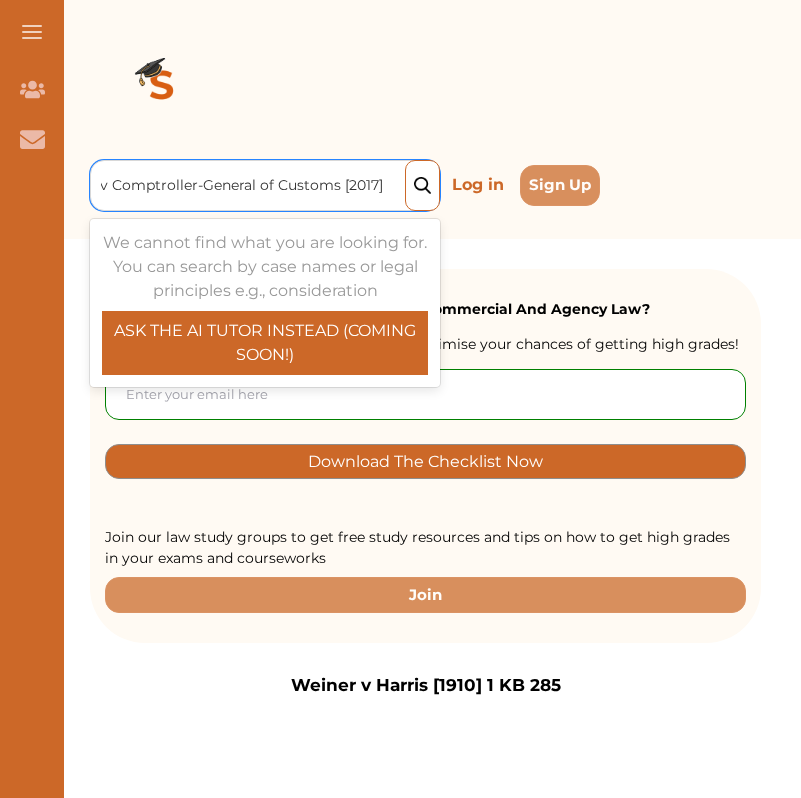 type on "DFS Australia Pty Ltd v Comptroller-General of Customs [2017]" 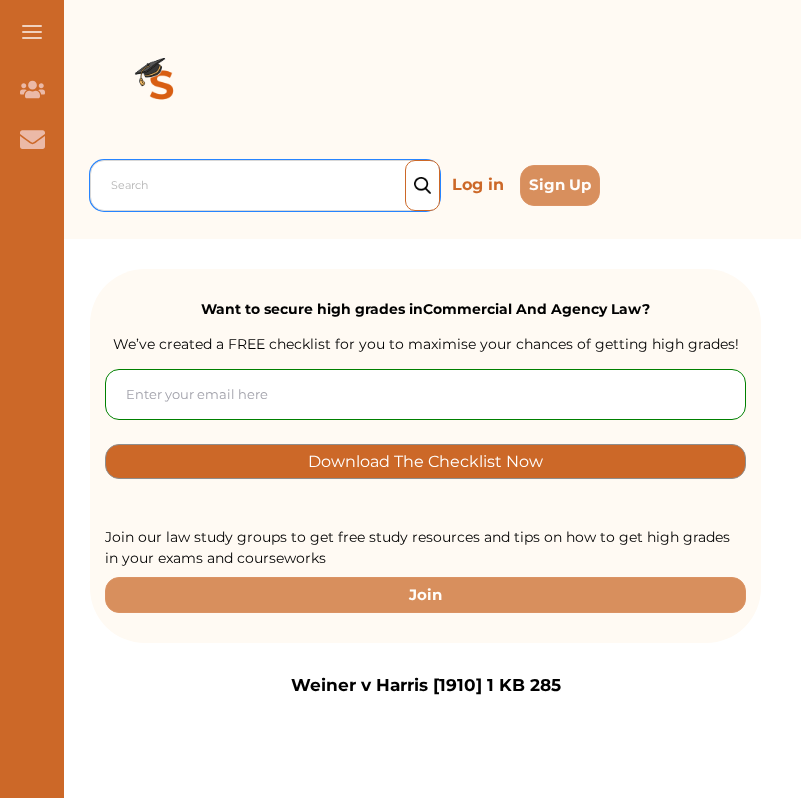 scroll, scrollTop: 0, scrollLeft: 0, axis: both 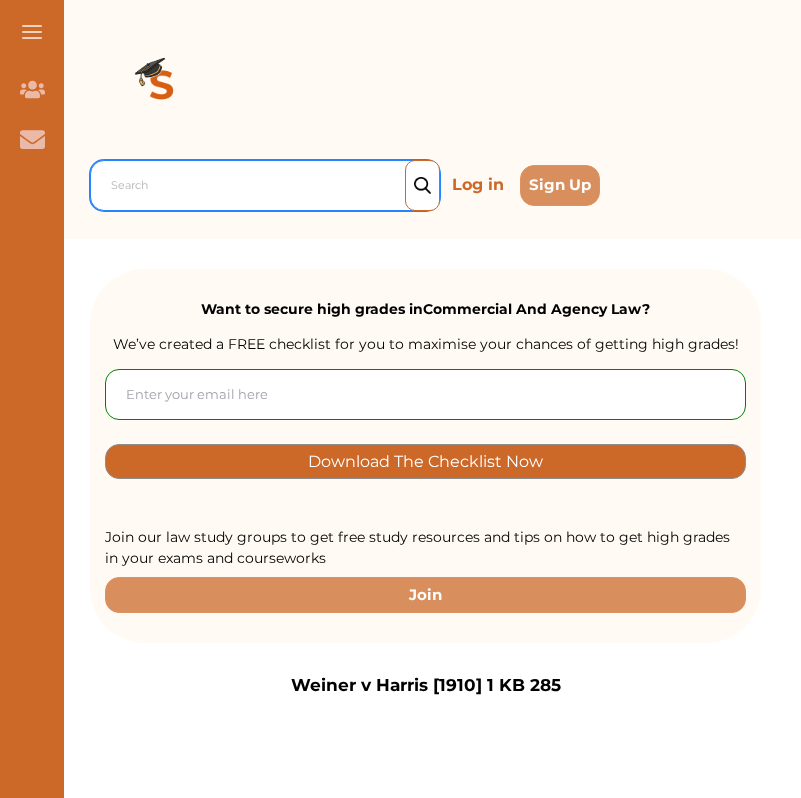paste on "Carlos Federspiel & Co Sa v Charles Twigg & Co Ltd [1957]" 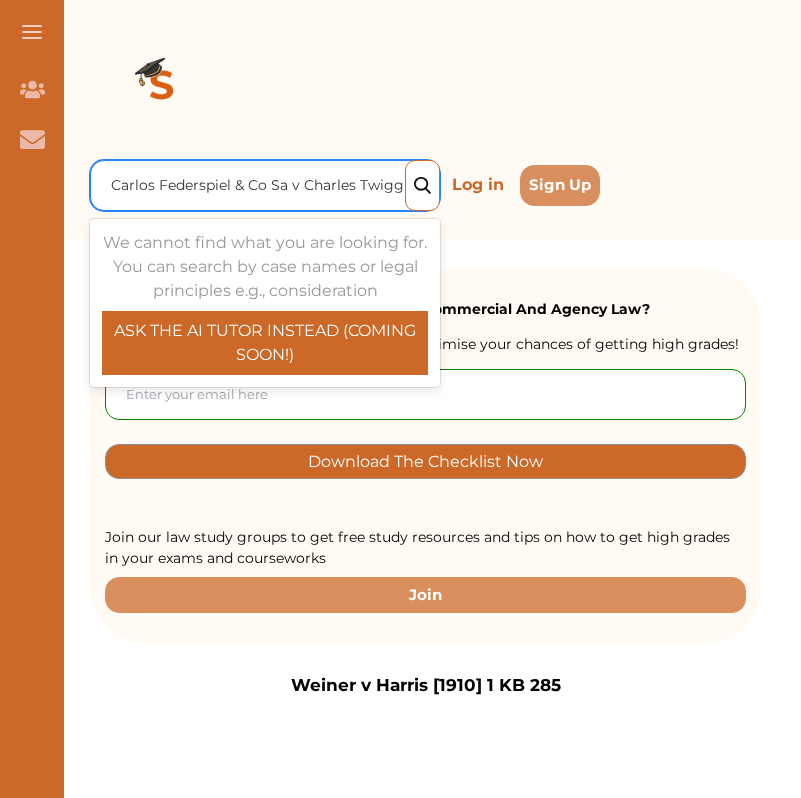 scroll, scrollTop: 0, scrollLeft: 69, axis: horizontal 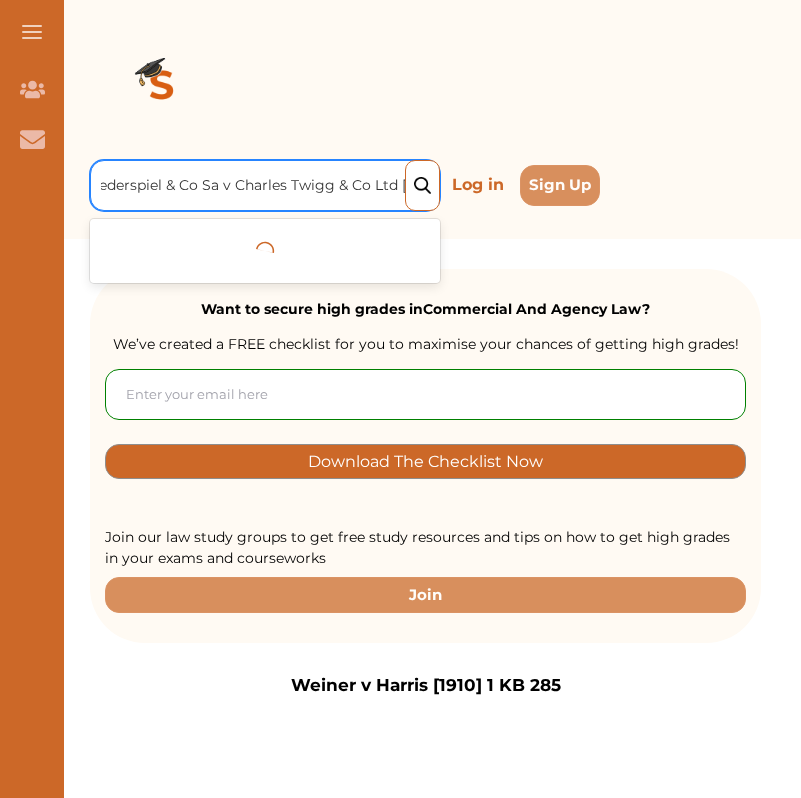 type on "Carlos Federspiel & Co Sa v Charles Twigg & Co Ltd [1957]" 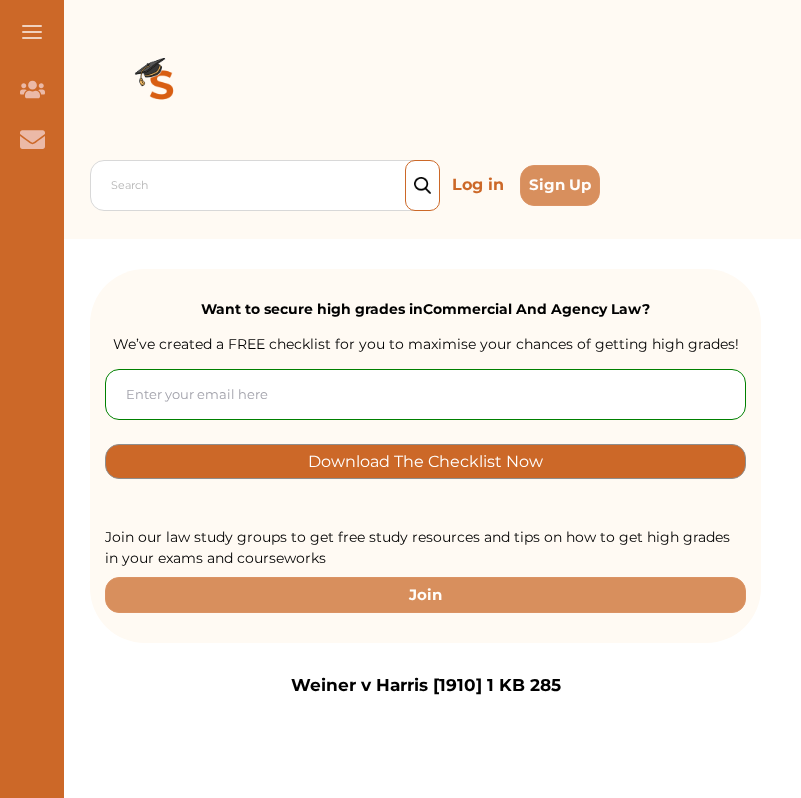 scroll, scrollTop: 0, scrollLeft: 0, axis: both 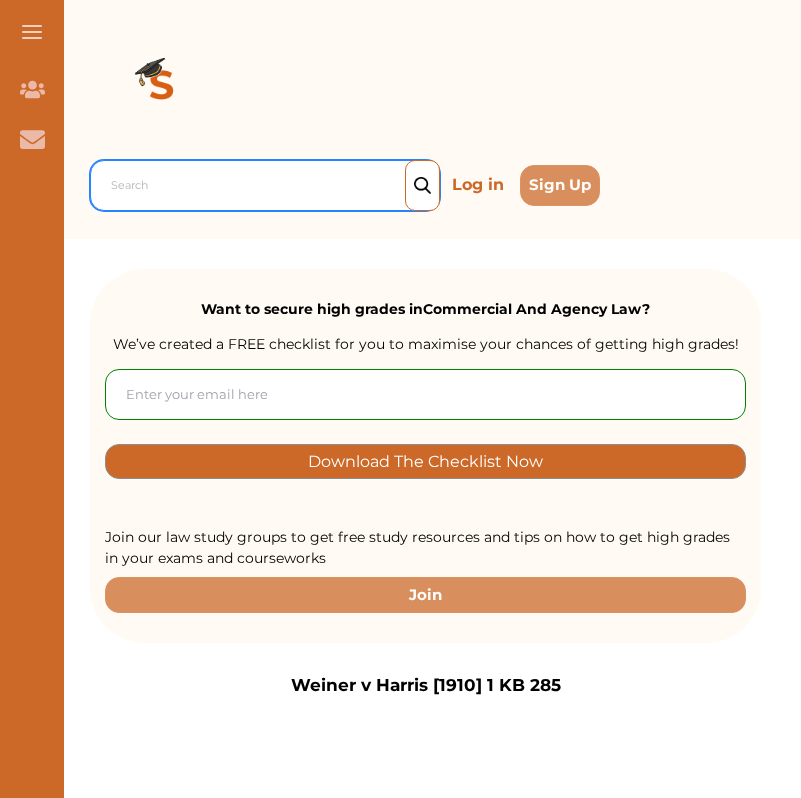 paste on "Matthew Short & Associates Pty Ltd v Riviera Marine (International) Pty Ltd [2001] NSWCA 281" 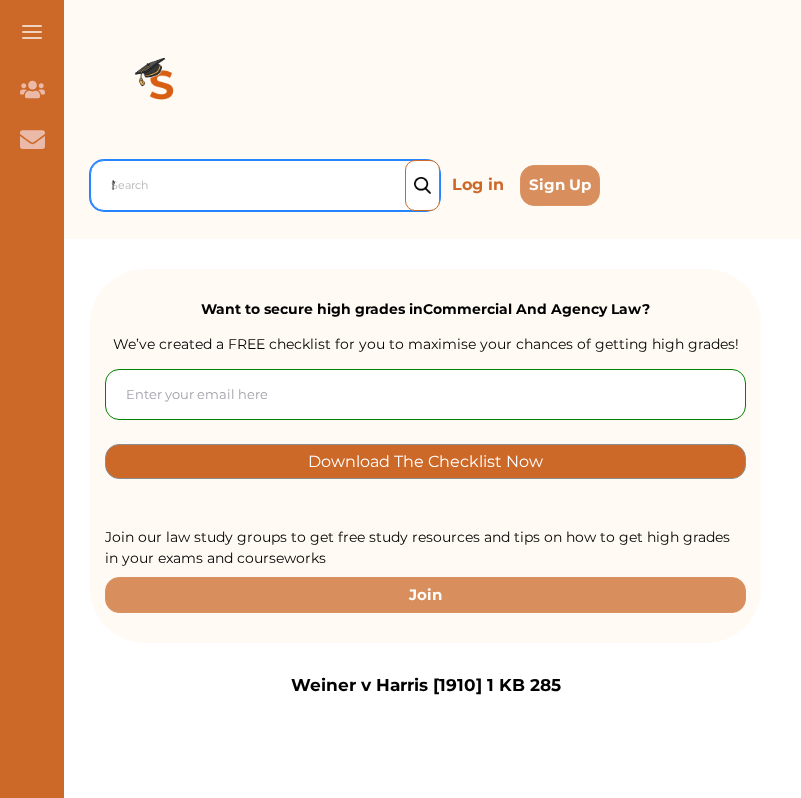 scroll, scrollTop: 0, scrollLeft: 323, axis: horizontal 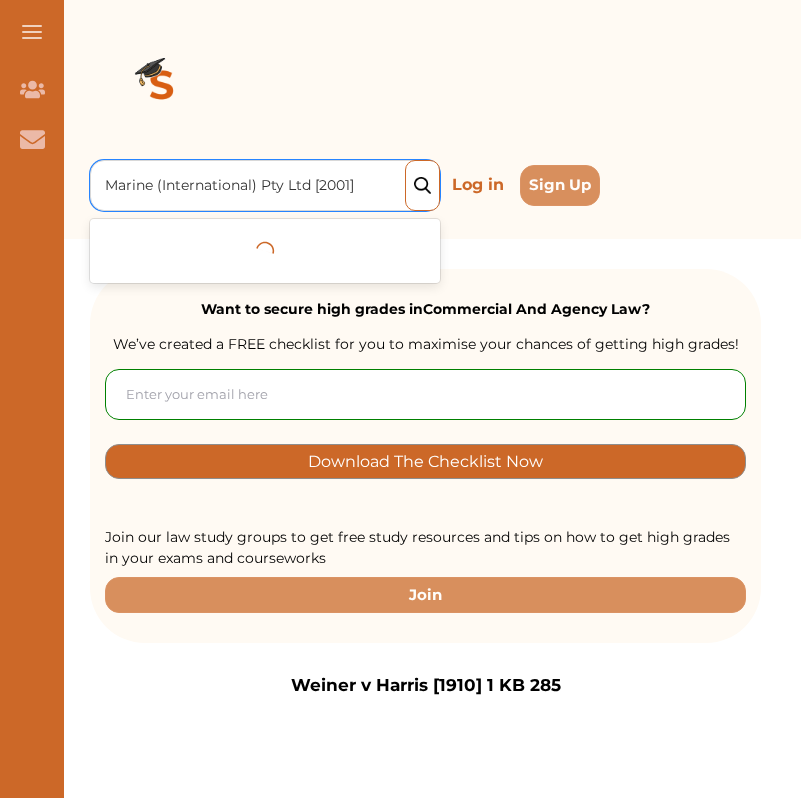 type on "Matthew Short & Associates Pty Ltd v Riviera Marine (International) Pty Ltd [2001]" 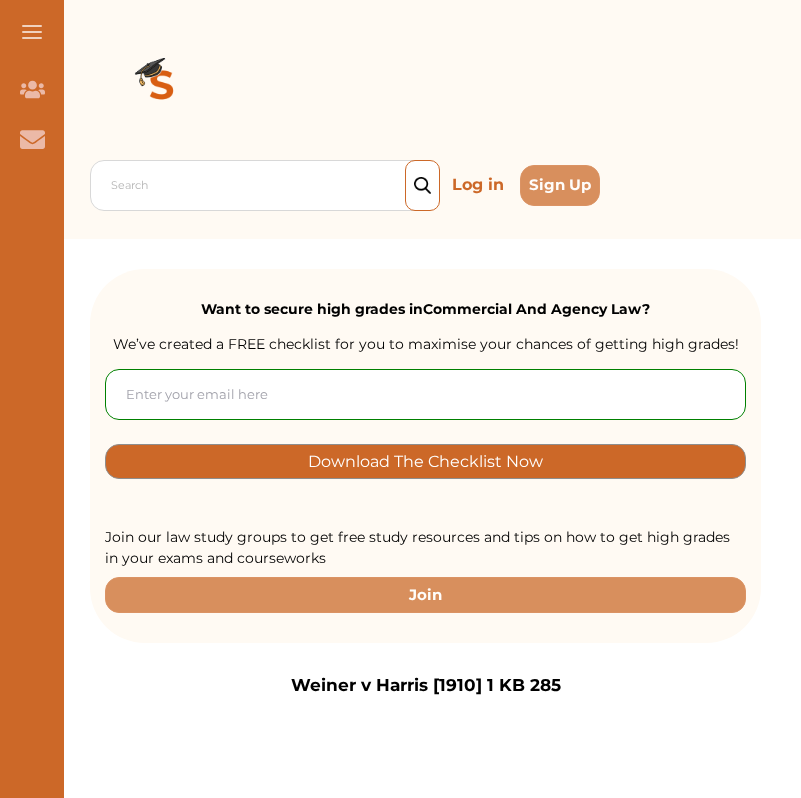 scroll, scrollTop: 0, scrollLeft: 0, axis: both 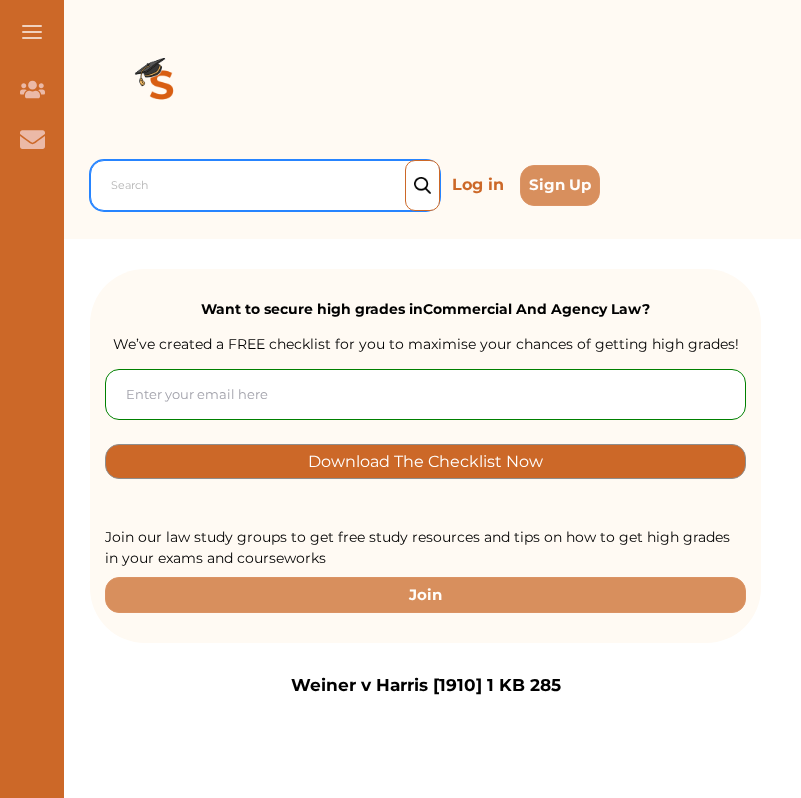 paste on "Wardar’s (Import and Export) Co Ltd v W Norwood & Sons Ltd [1968] 2 QB 663" 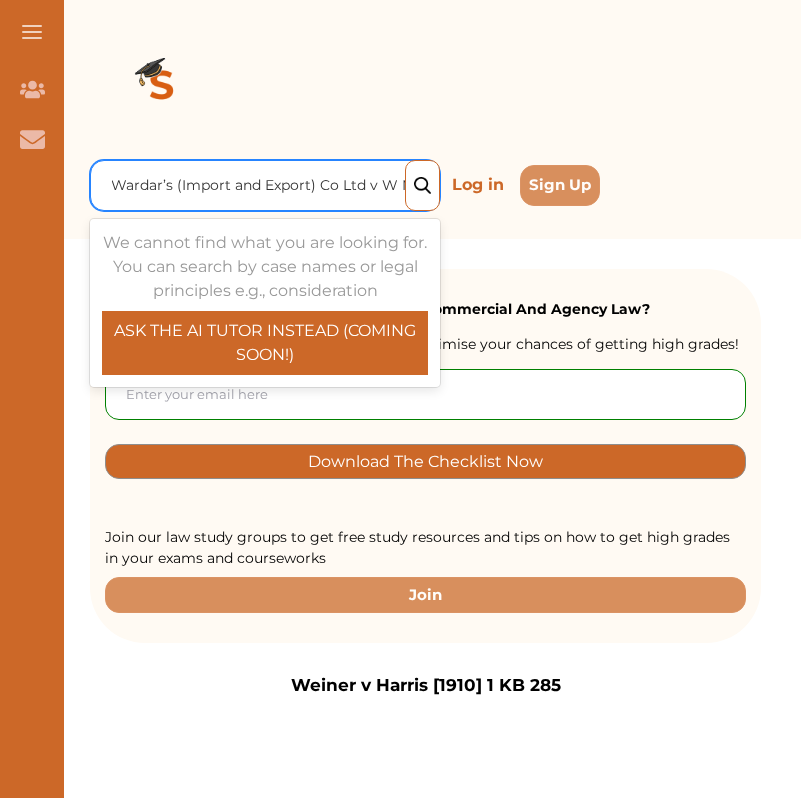 scroll, scrollTop: 0, scrollLeft: 212, axis: horizontal 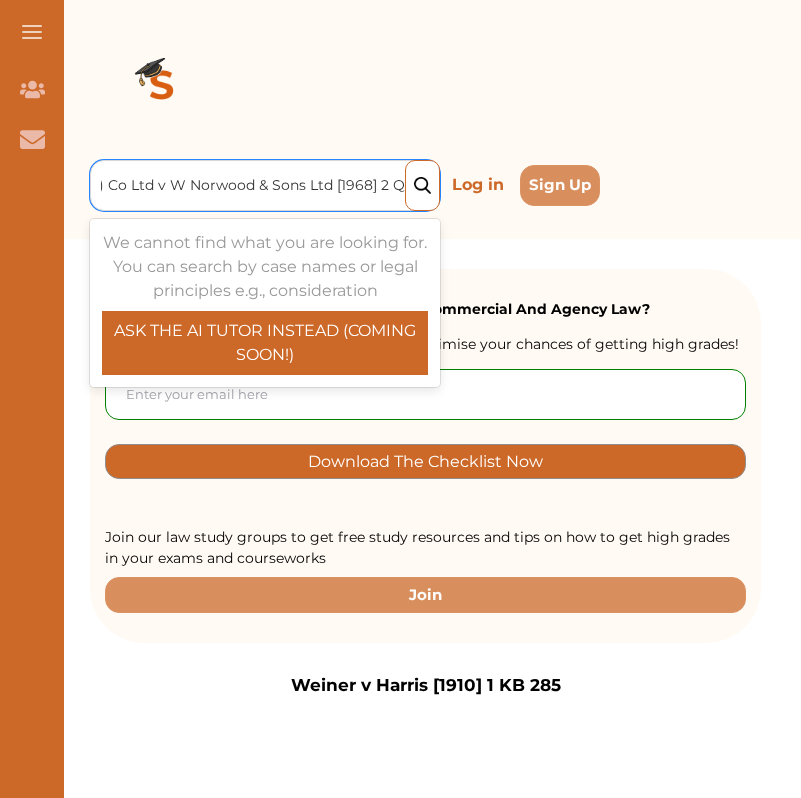 type on "Wardar’s (Import and Export) Co Ltd v W Norwood & Sons Ltd [1968] 2 QB 663" 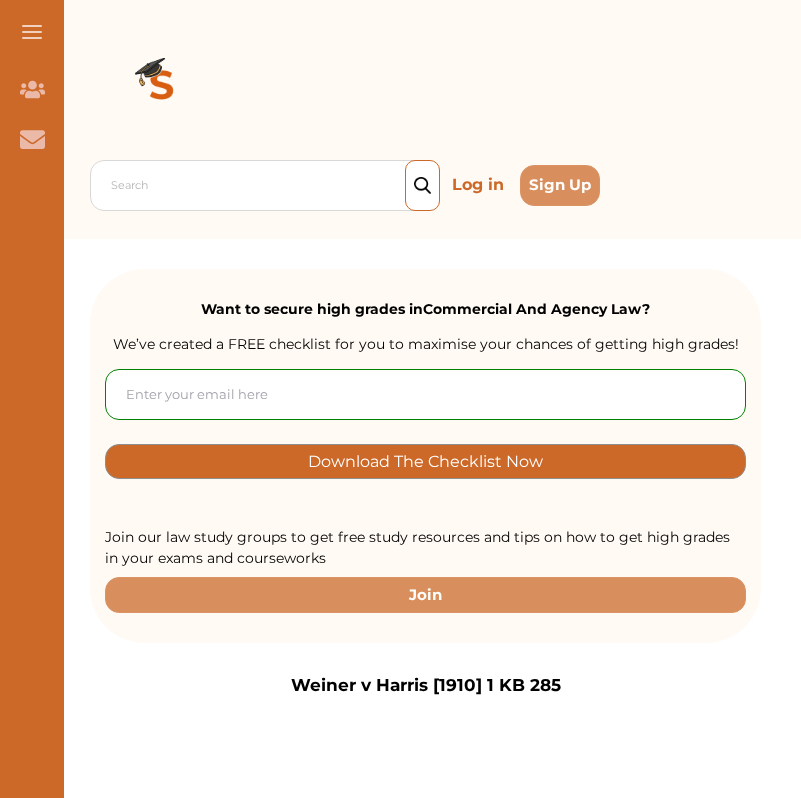 scroll, scrollTop: 0, scrollLeft: 0, axis: both 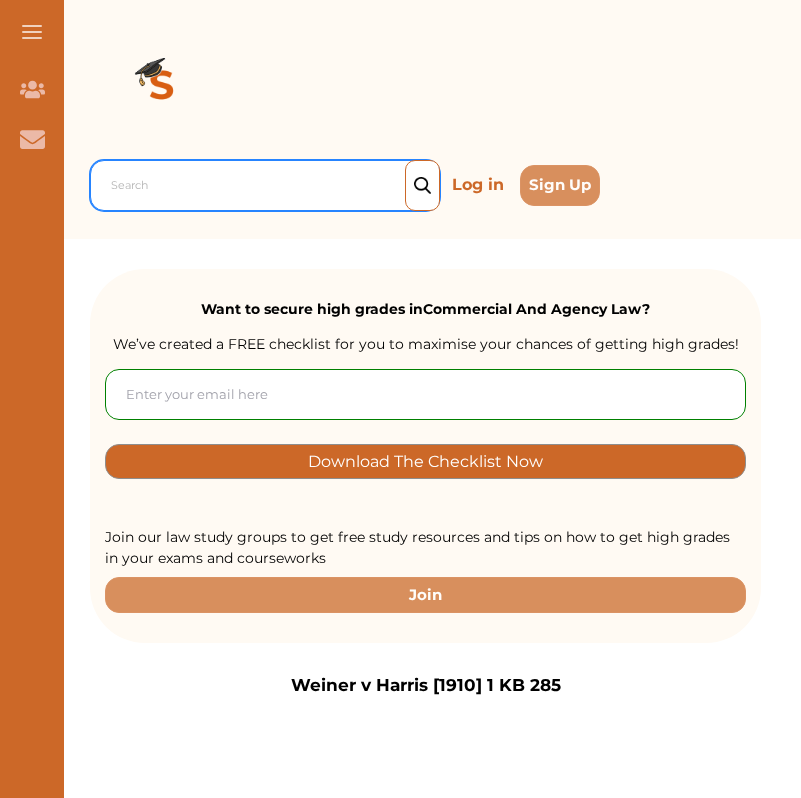 paste on "Re Goldcorp Exchange Ltd (In Receivership) [1995] 1 AC (Privy Council)" 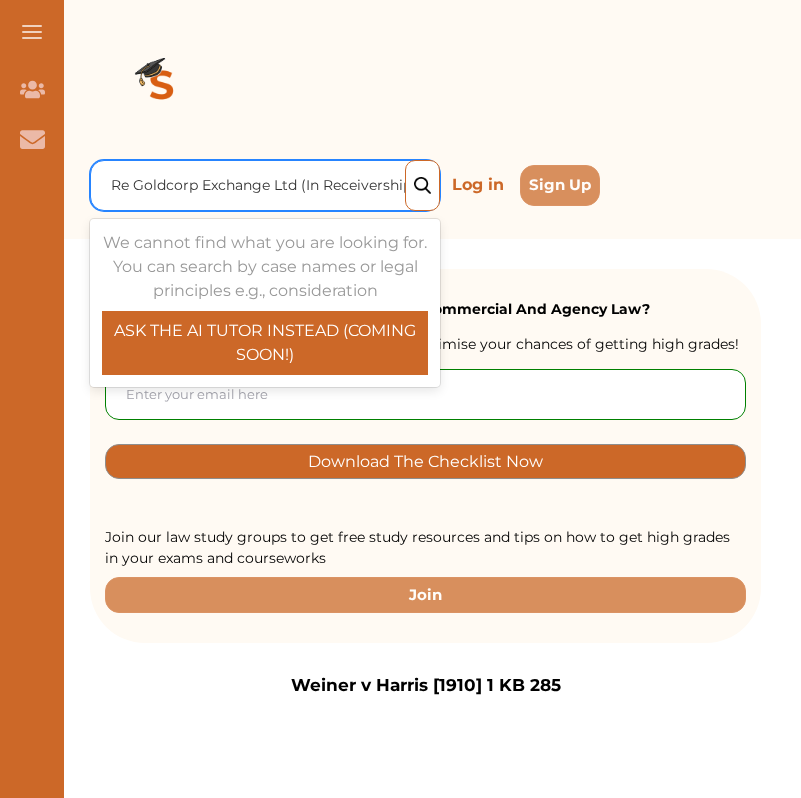 scroll, scrollTop: 0, scrollLeft: 157, axis: horizontal 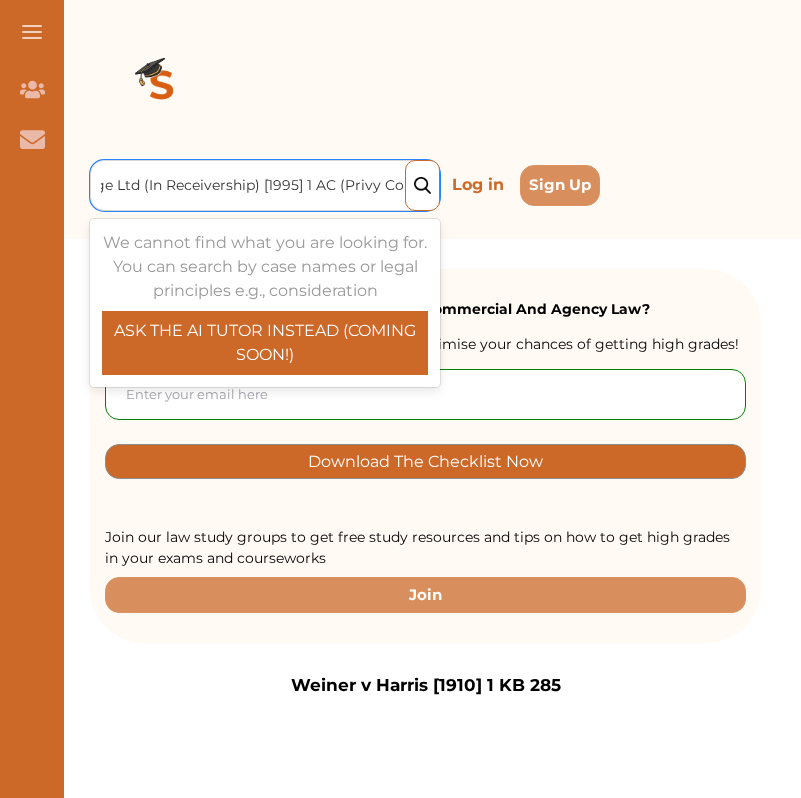 drag, startPoint x: 305, startPoint y: 183, endPoint x: 499, endPoint y: 196, distance: 194.43507 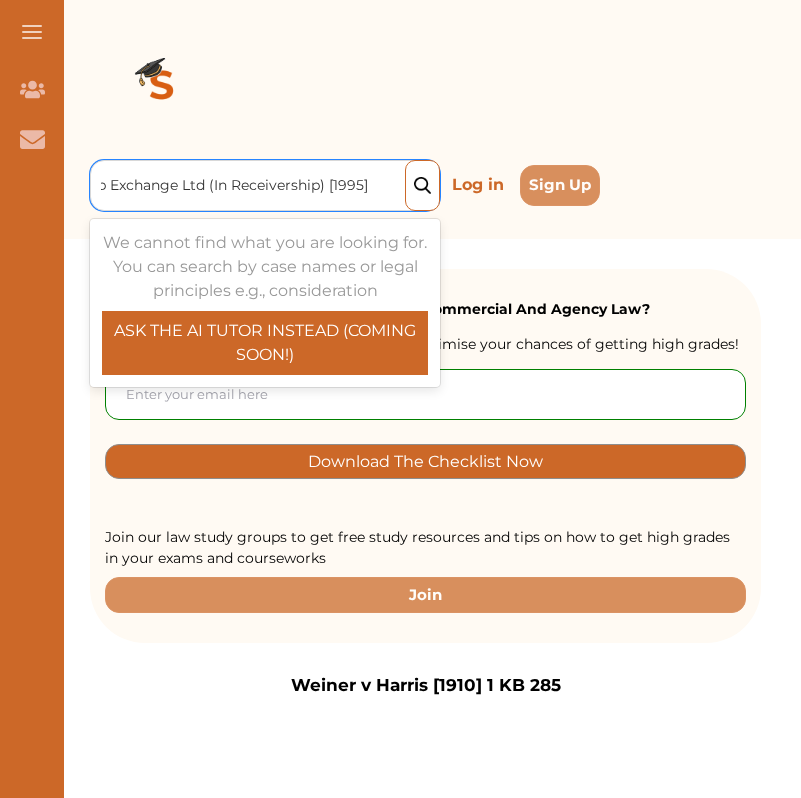 scroll, scrollTop: 0, scrollLeft: 89, axis: horizontal 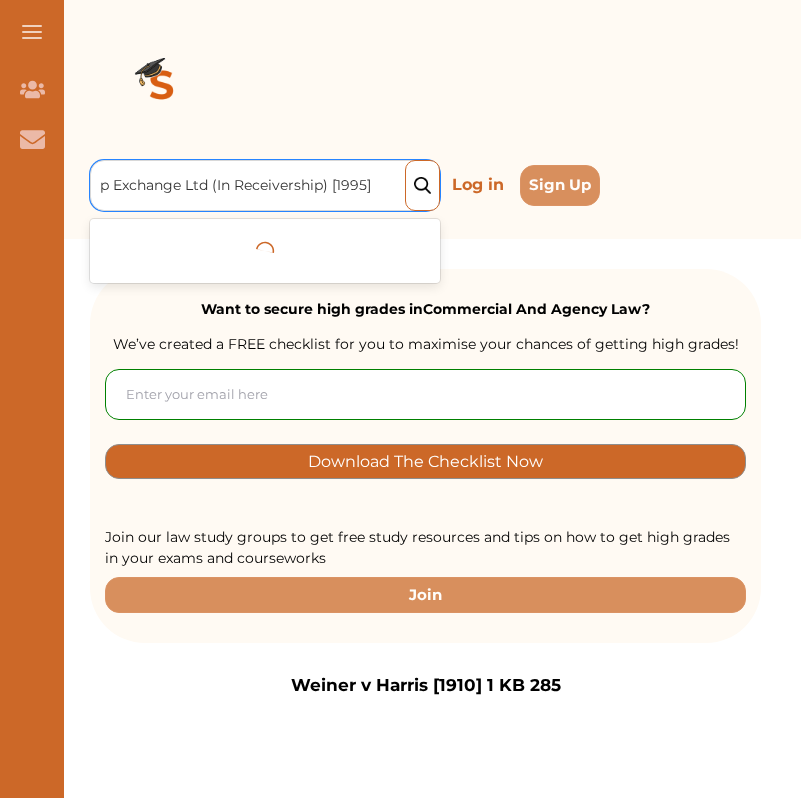 type on "Re Goldcorp Exchange Ltd (In Receivership) [1995]" 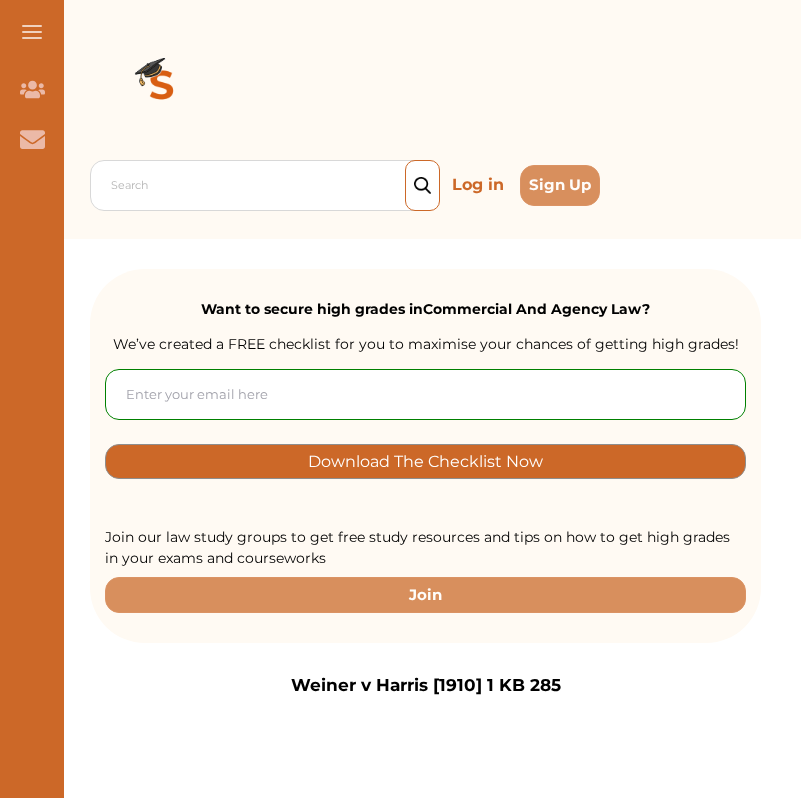 scroll, scrollTop: 0, scrollLeft: 0, axis: both 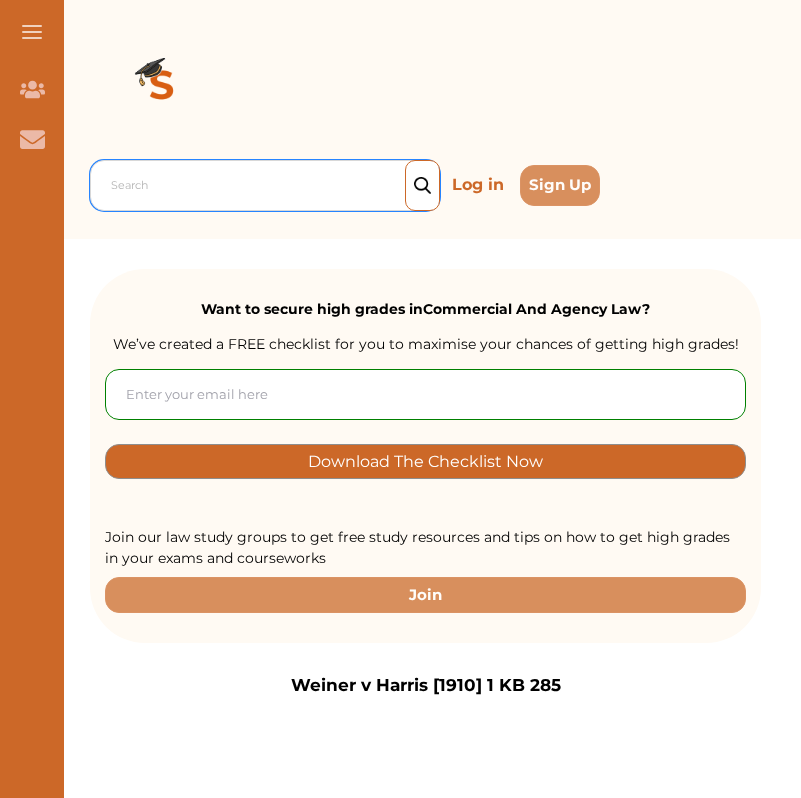 paste on "Re Stapylton Fletcher; Re Ellis, Son & Vidler Ltd [1994] 1 WLE 1181" 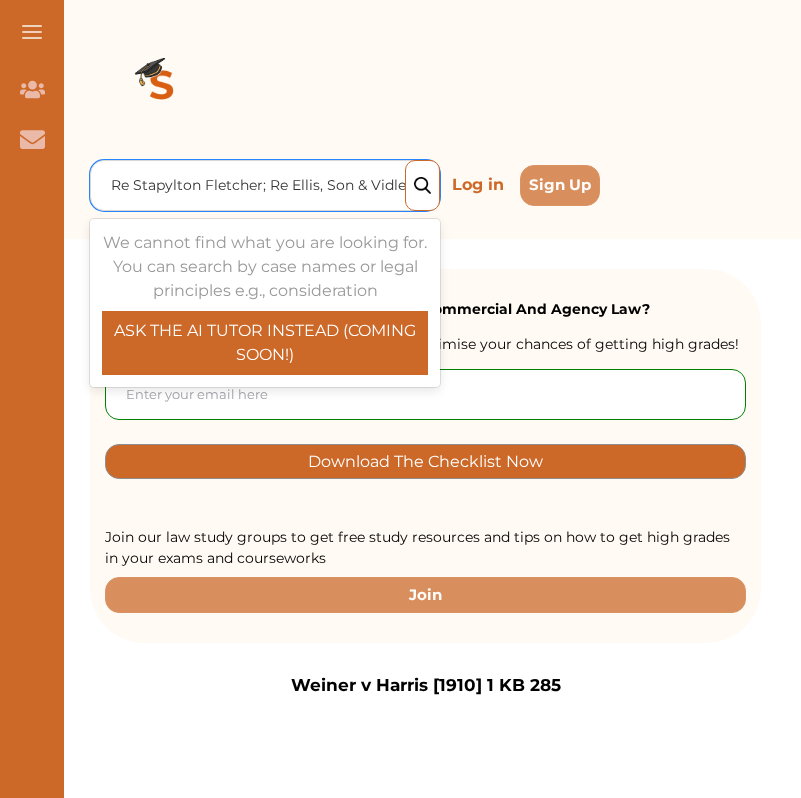 scroll, scrollTop: 0, scrollLeft: 114, axis: horizontal 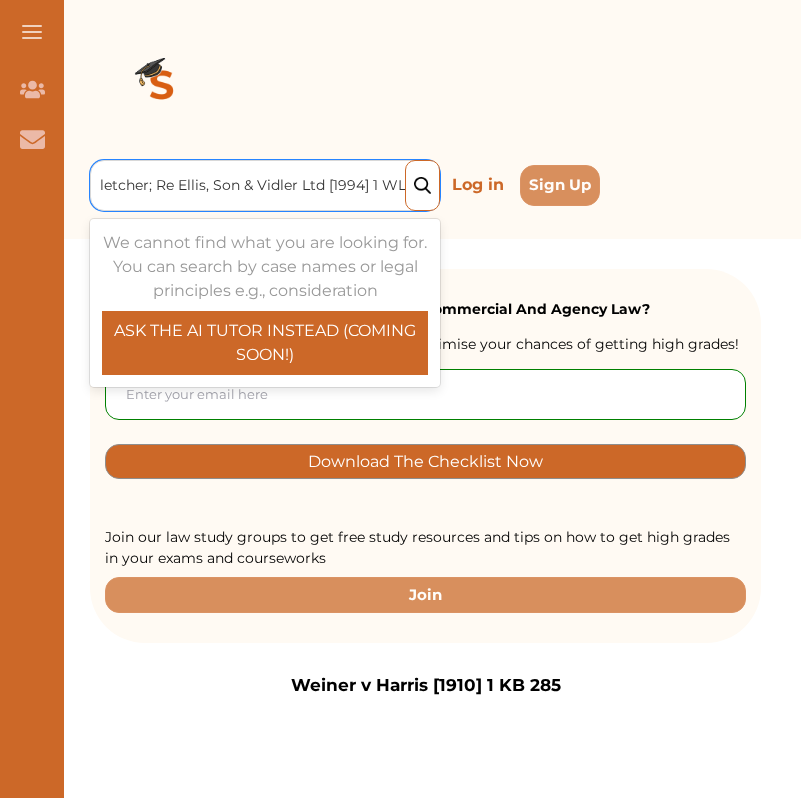 type on "Re Stapylton Fletcher; Re Ellis, Son & Vidler Ltd [1994] 1 WLE 1181" 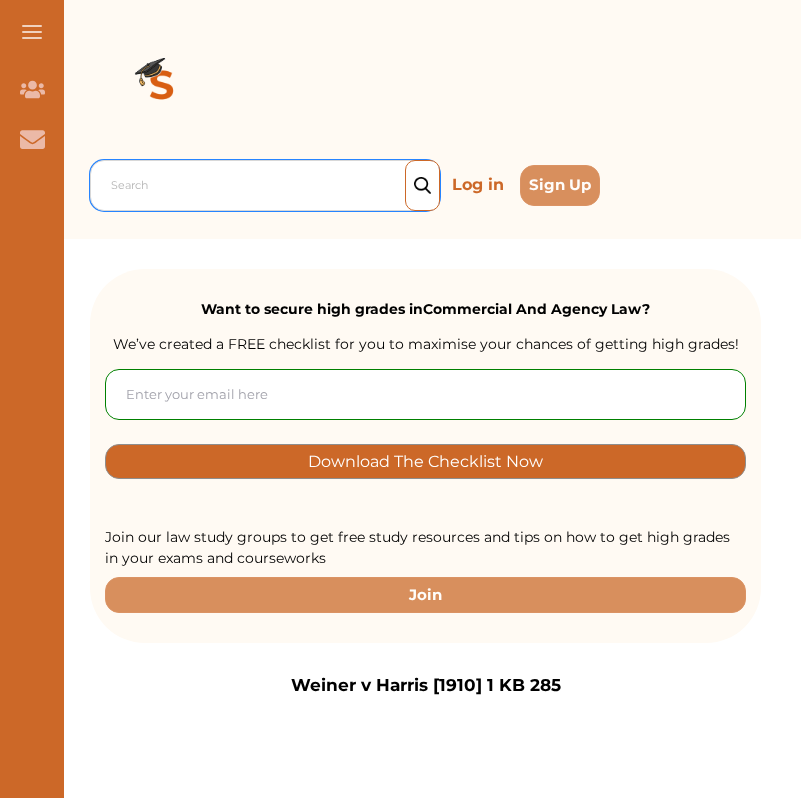 scroll, scrollTop: 0, scrollLeft: 0, axis: both 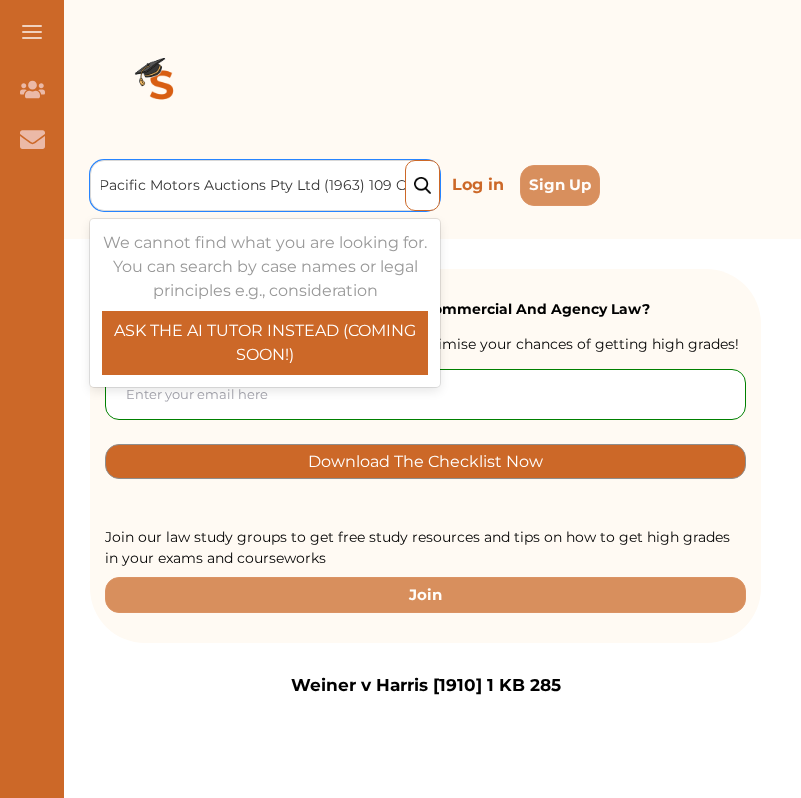 type on "Motors Credit (Hire Finance) Ltd v Pacific Motors Auctions Pty Ltd (1963) 109 CLR 87" 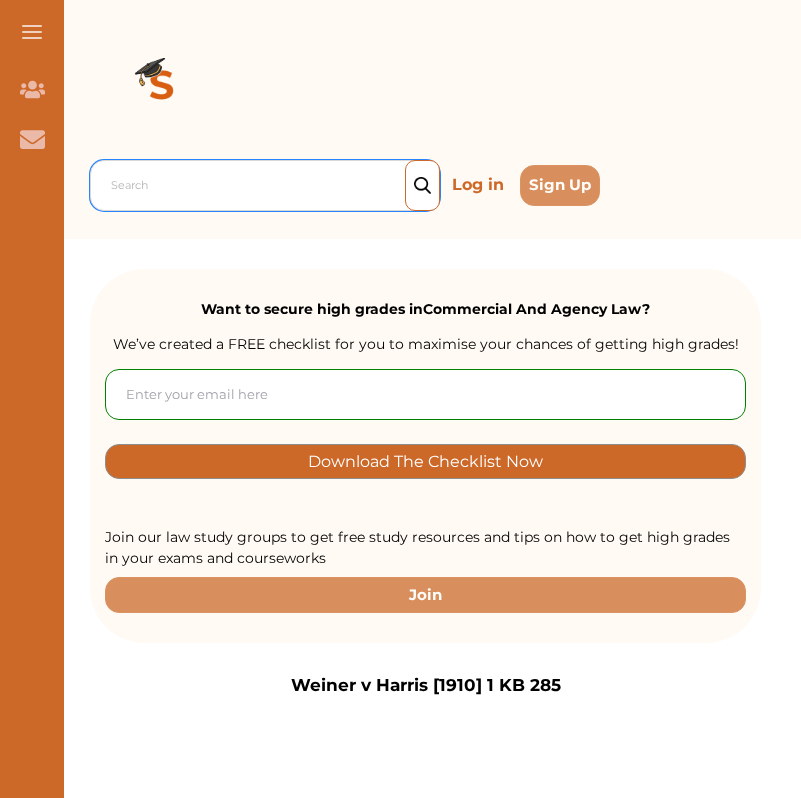 scroll, scrollTop: 0, scrollLeft: 0, axis: both 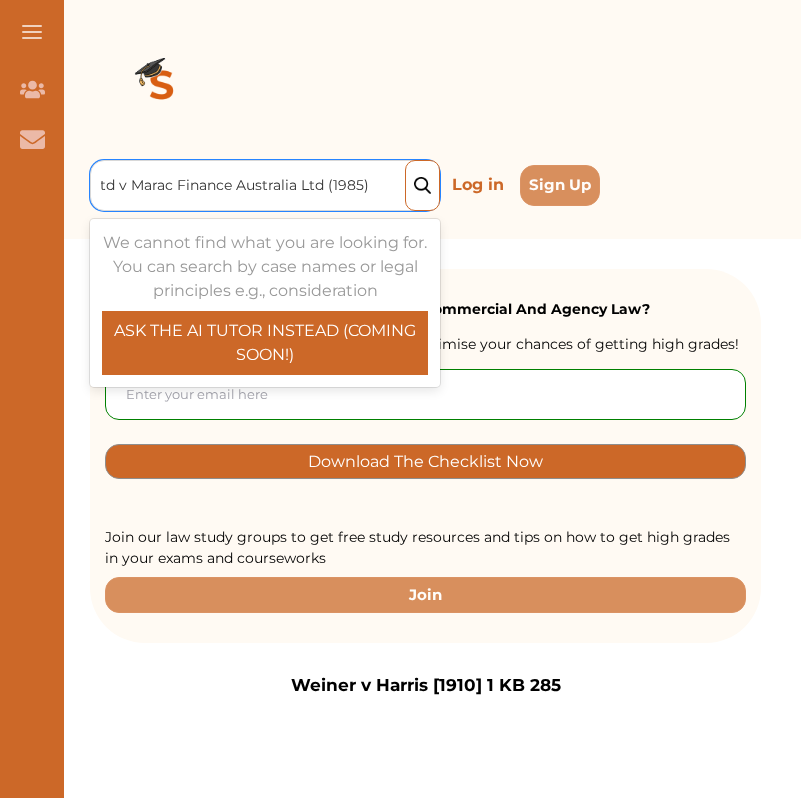 type on "Thomas Australia Wholesale Vehicle Trading Co Pty Ltd v Marac Finance Australia Ltd (1985)" 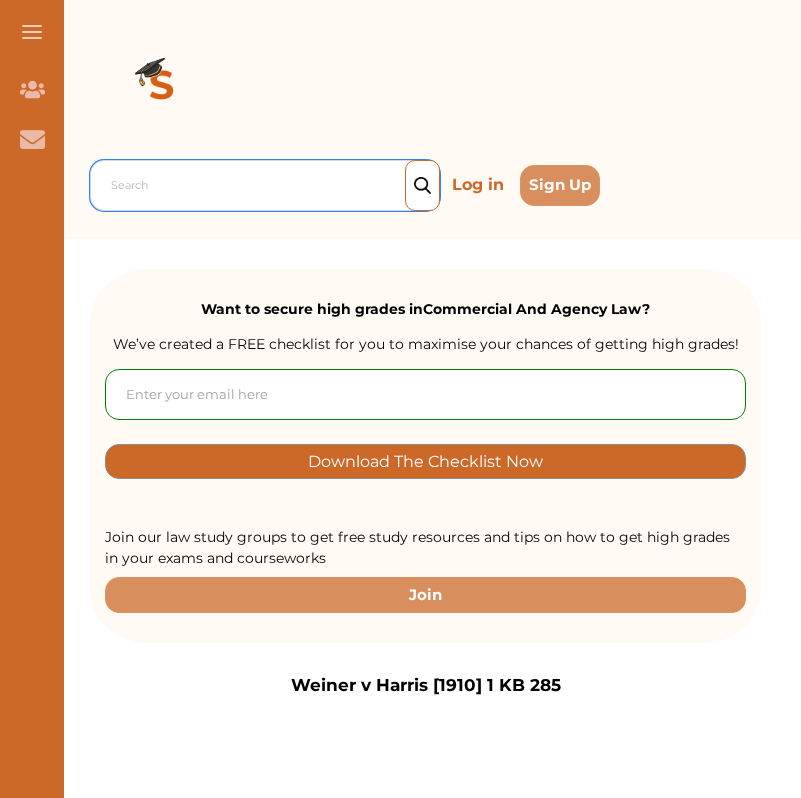 scroll, scrollTop: 0, scrollLeft: 0, axis: both 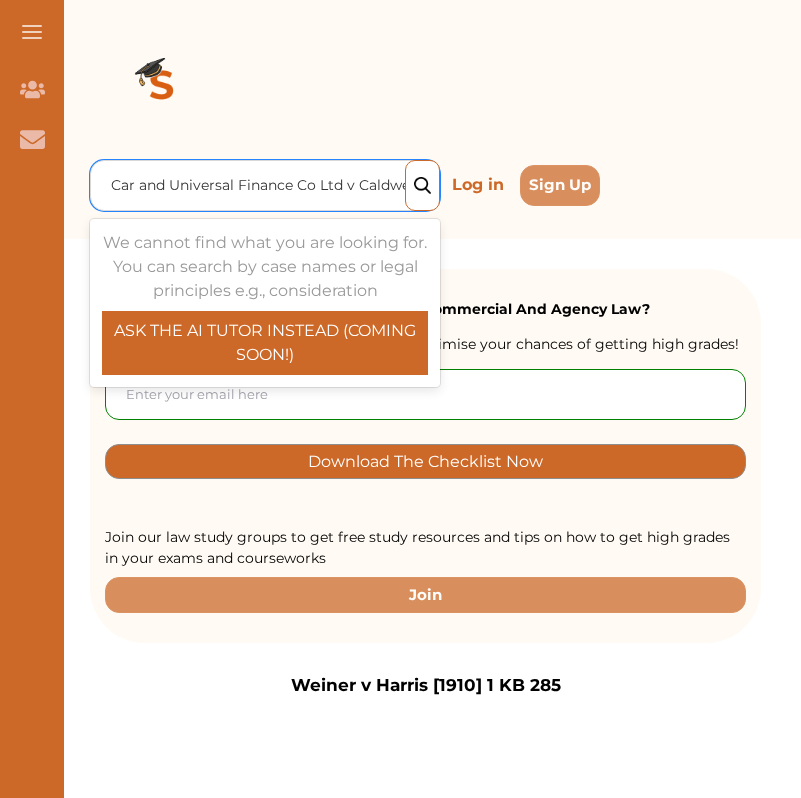 type on "Car and Universal Finance Co Ltd v Caldwell" 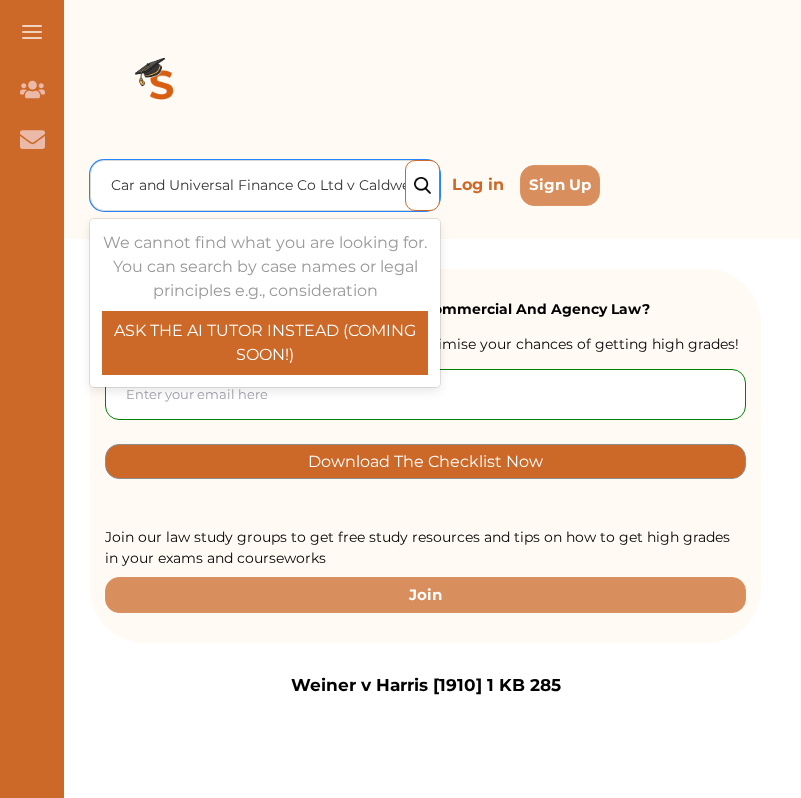 type 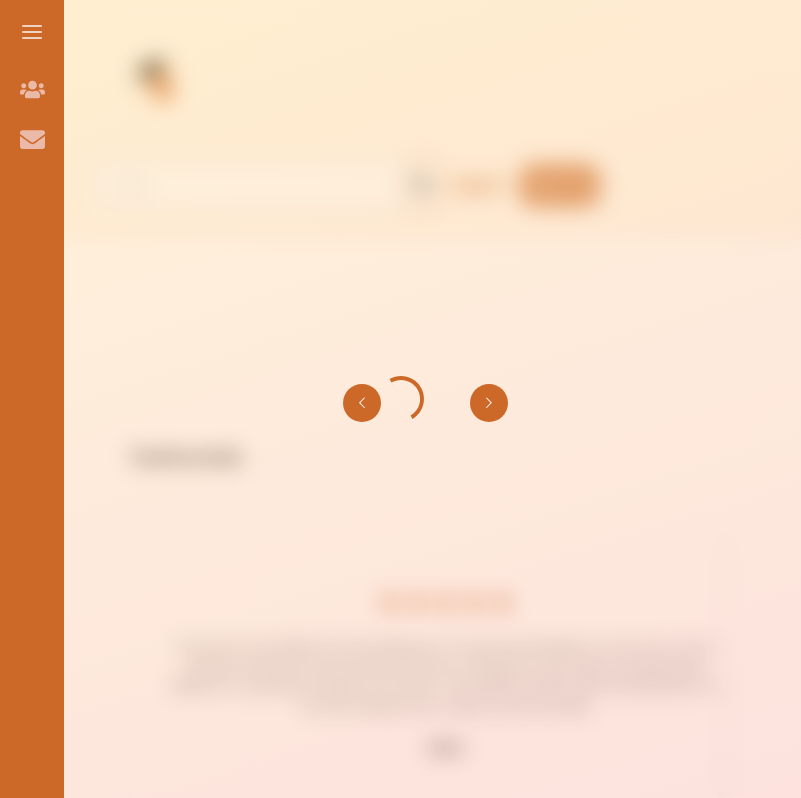 scroll, scrollTop: 0, scrollLeft: 0, axis: both 